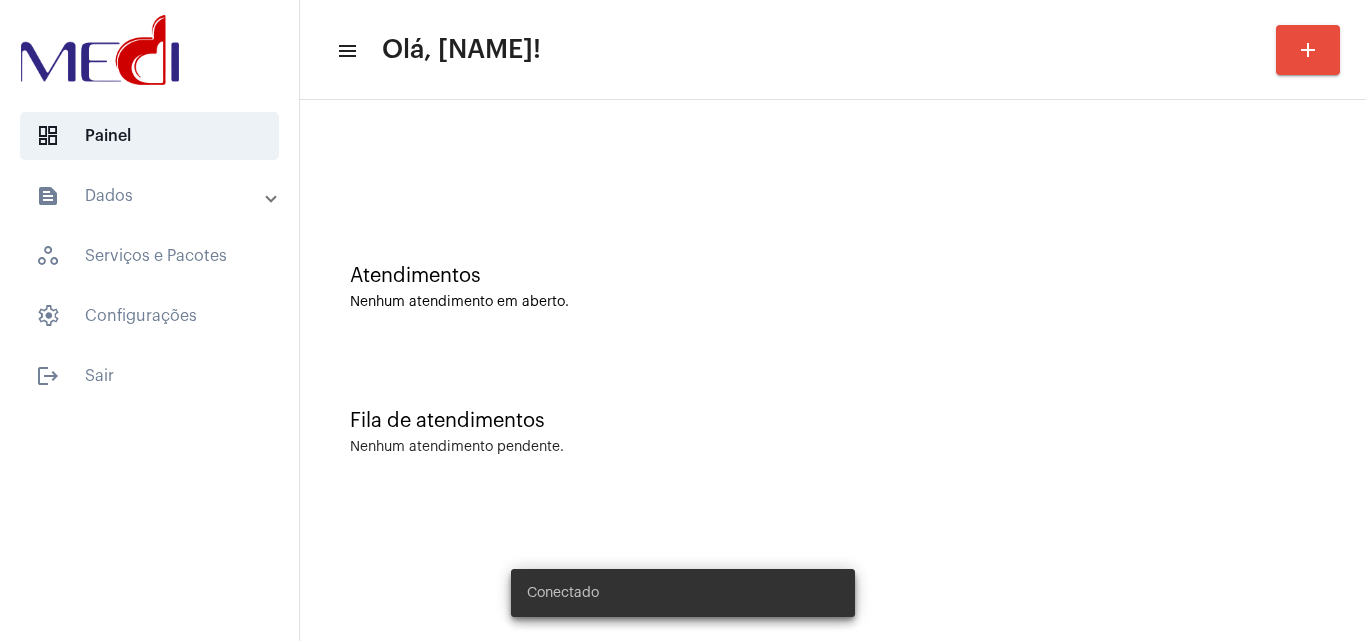 scroll, scrollTop: 0, scrollLeft: 0, axis: both 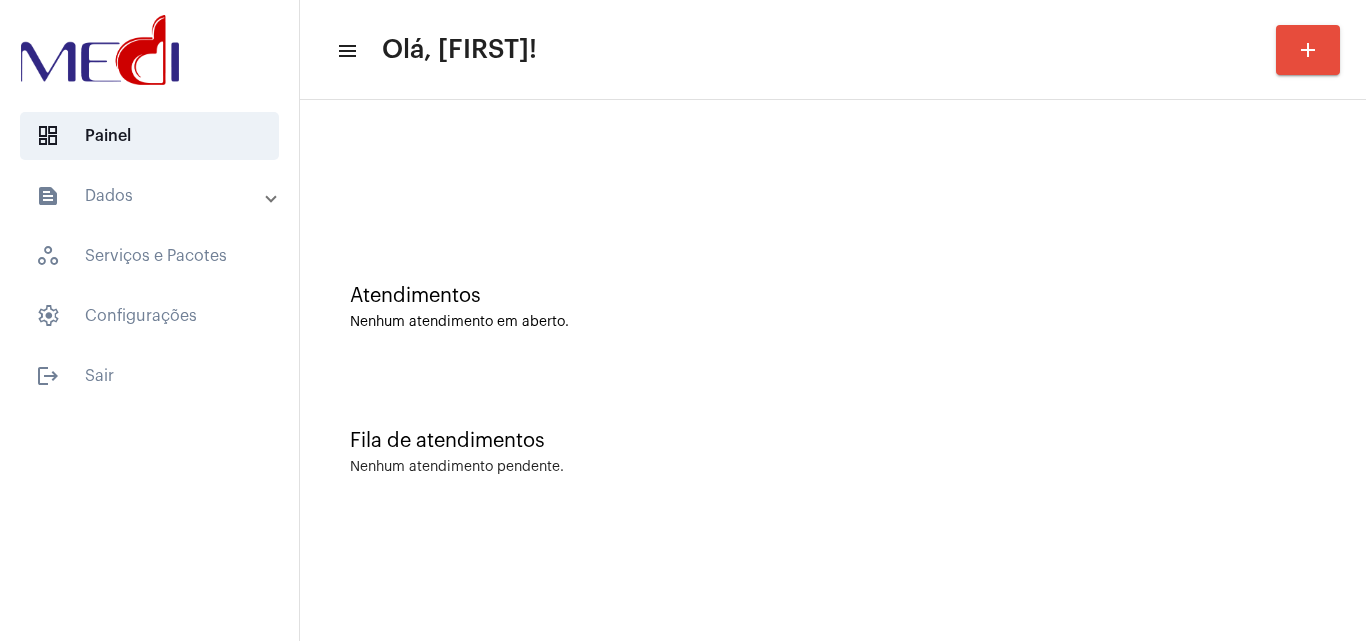 click on "text_snippet_outlined  Dados" at bounding box center [155, 196] 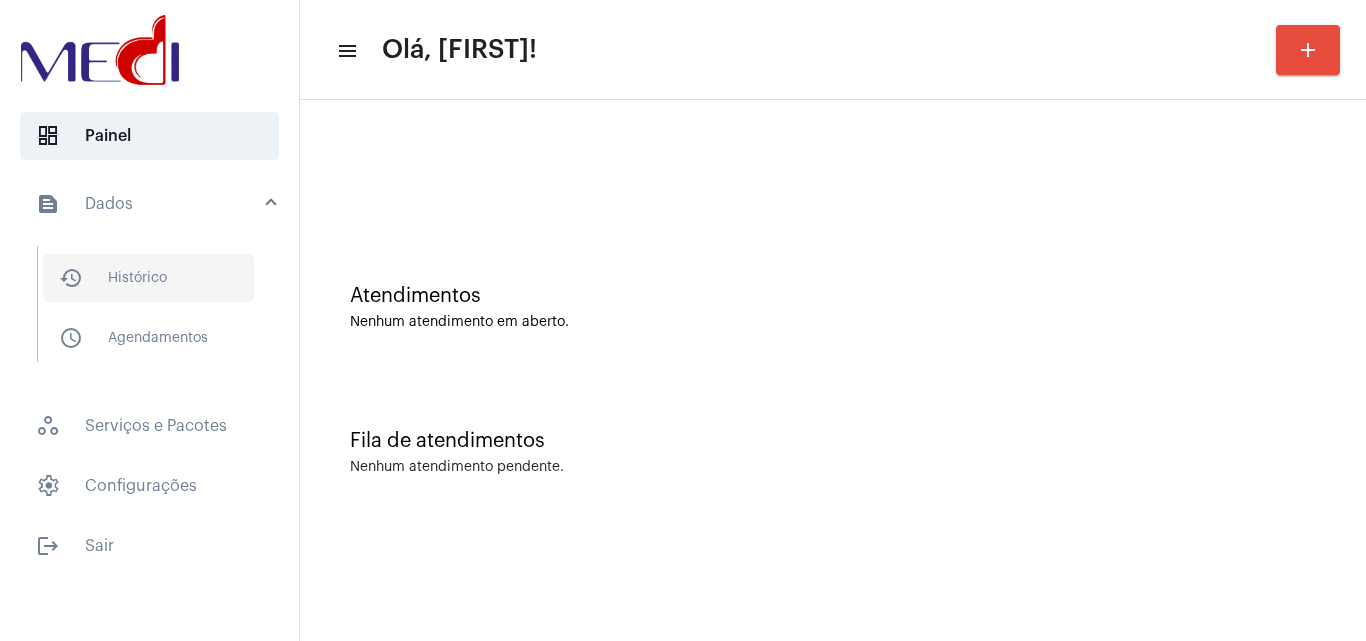 click on "history_outlined  Histórico" at bounding box center [148, 278] 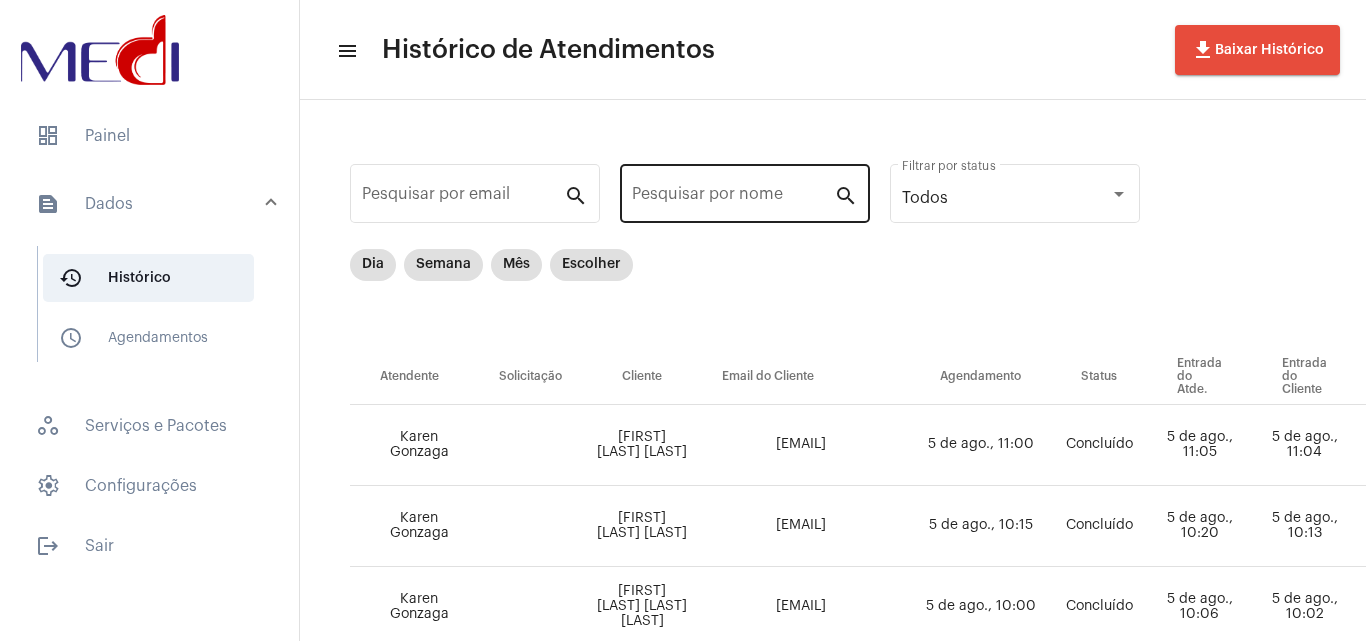 click on "Pesquisar por nome" 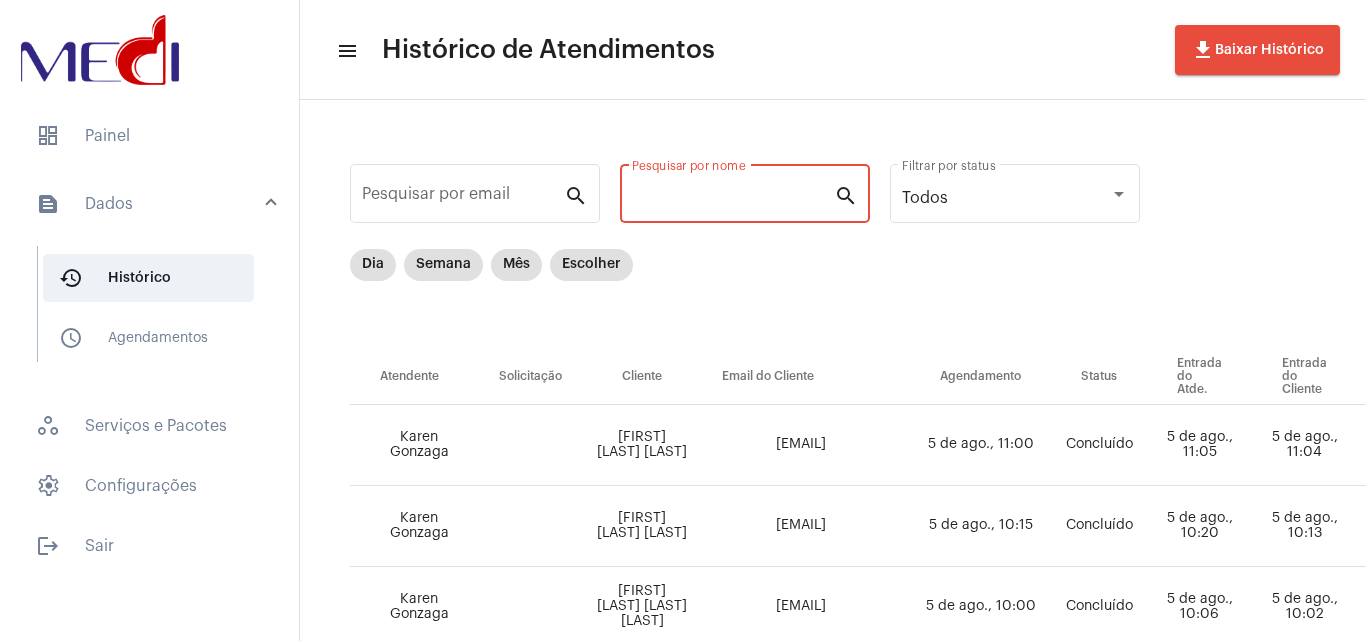 paste on "[FIRST] [LAST] [LAST] [LAST]" 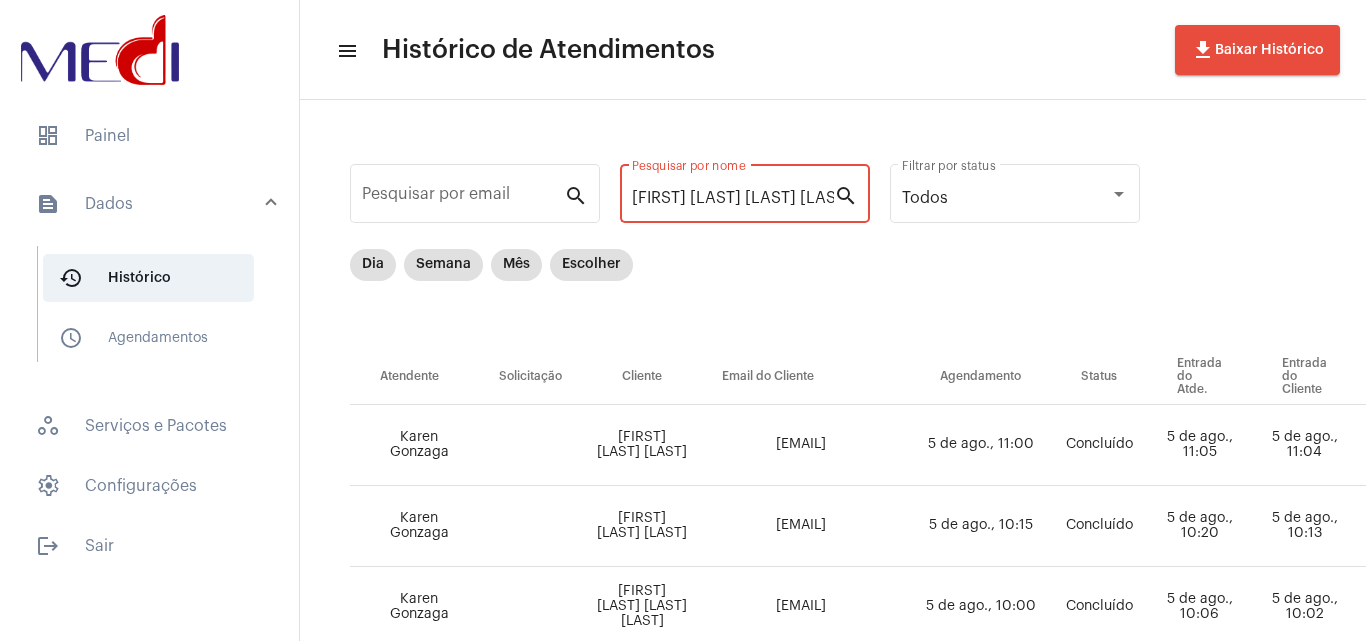 scroll, scrollTop: 0, scrollLeft: 136, axis: horizontal 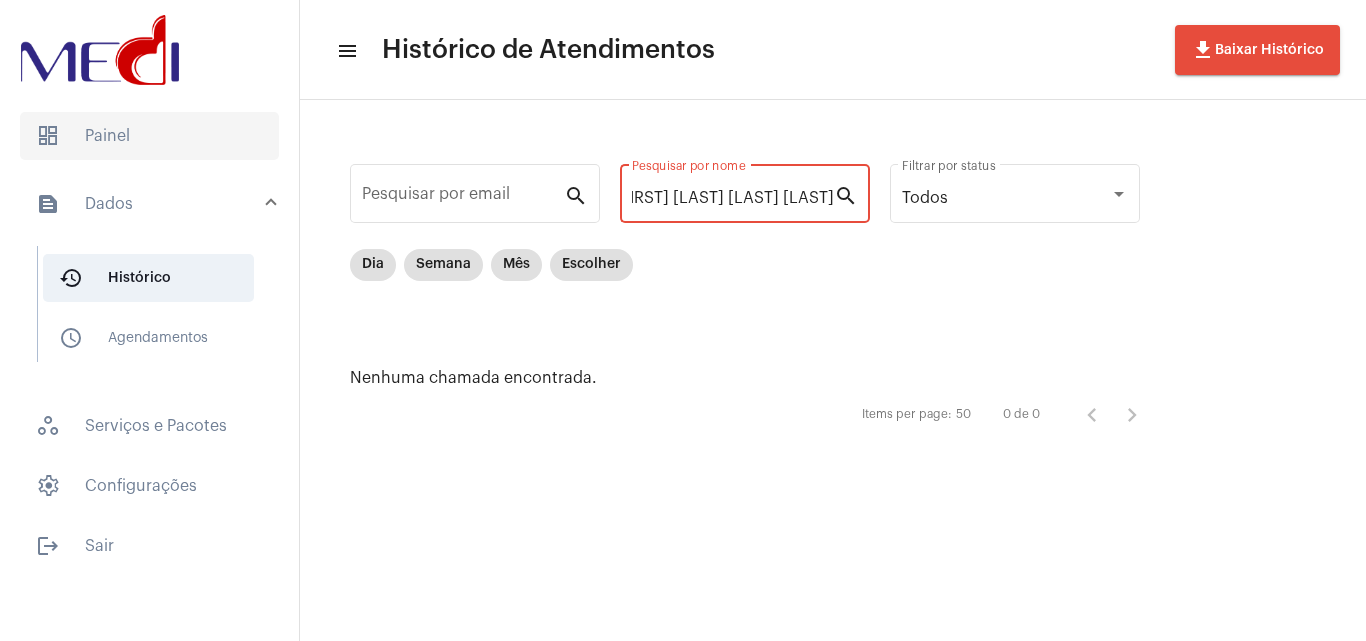 type on "[FIRST] [LAST] [LAST] [LAST]" 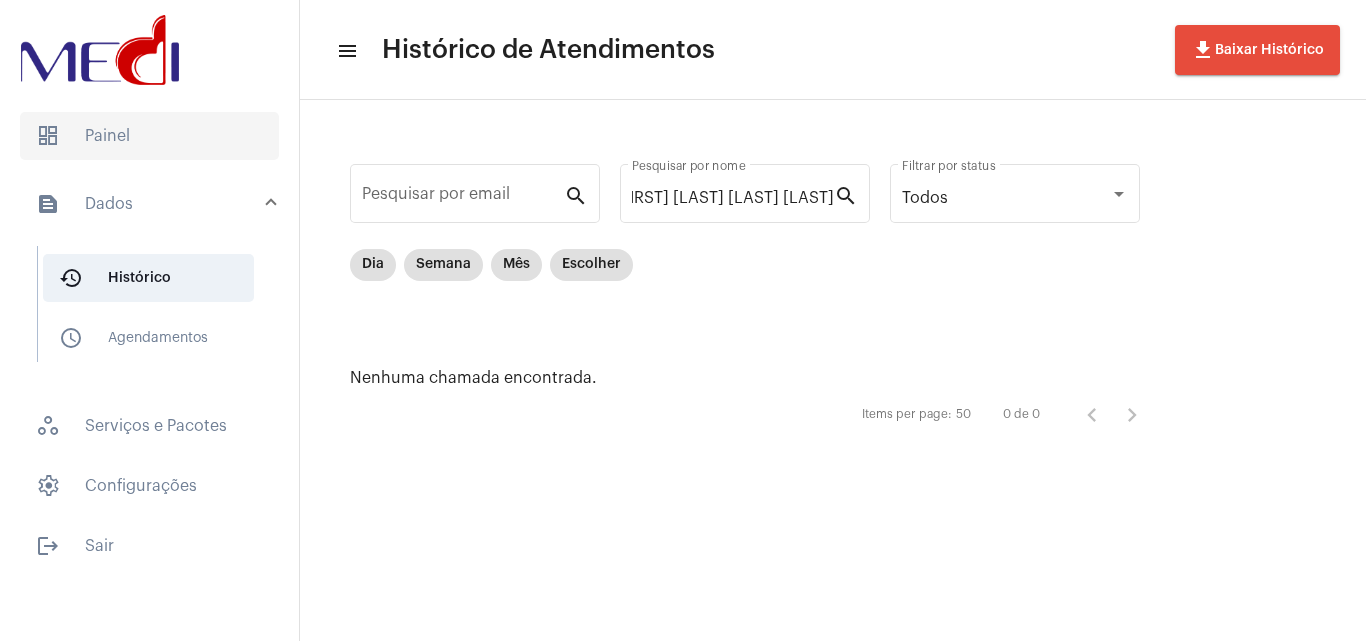 scroll, scrollTop: 0, scrollLeft: 0, axis: both 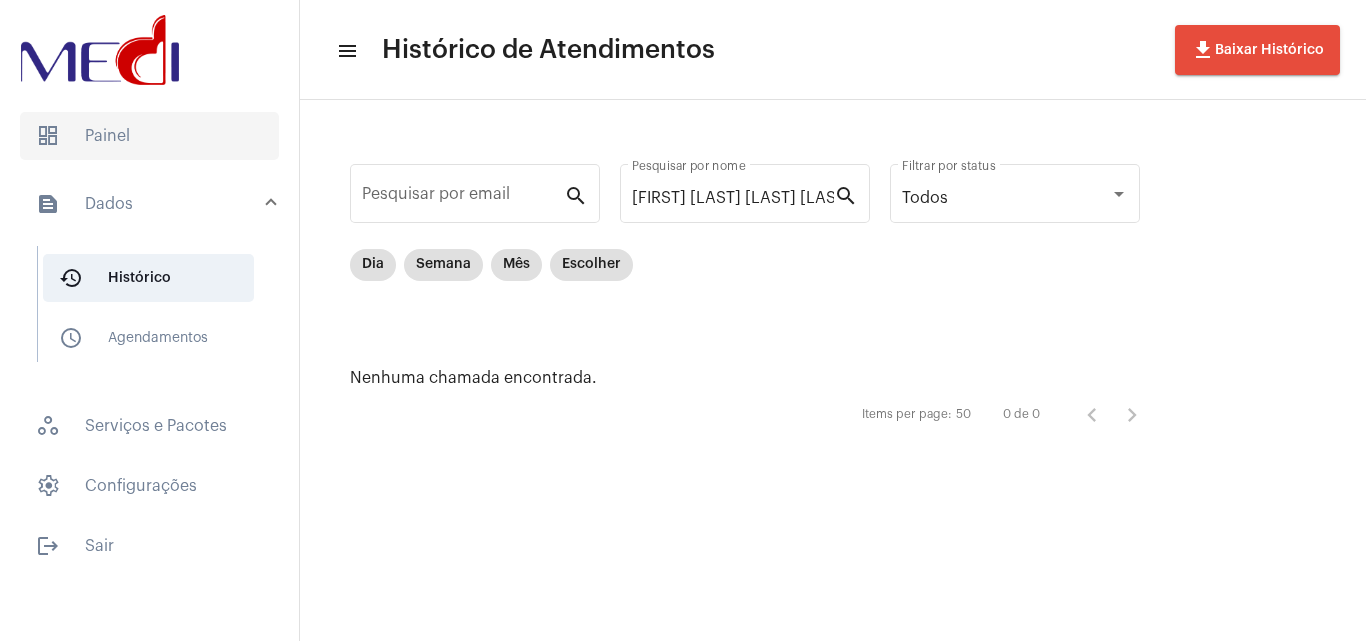 click on "dashboard   Painel" 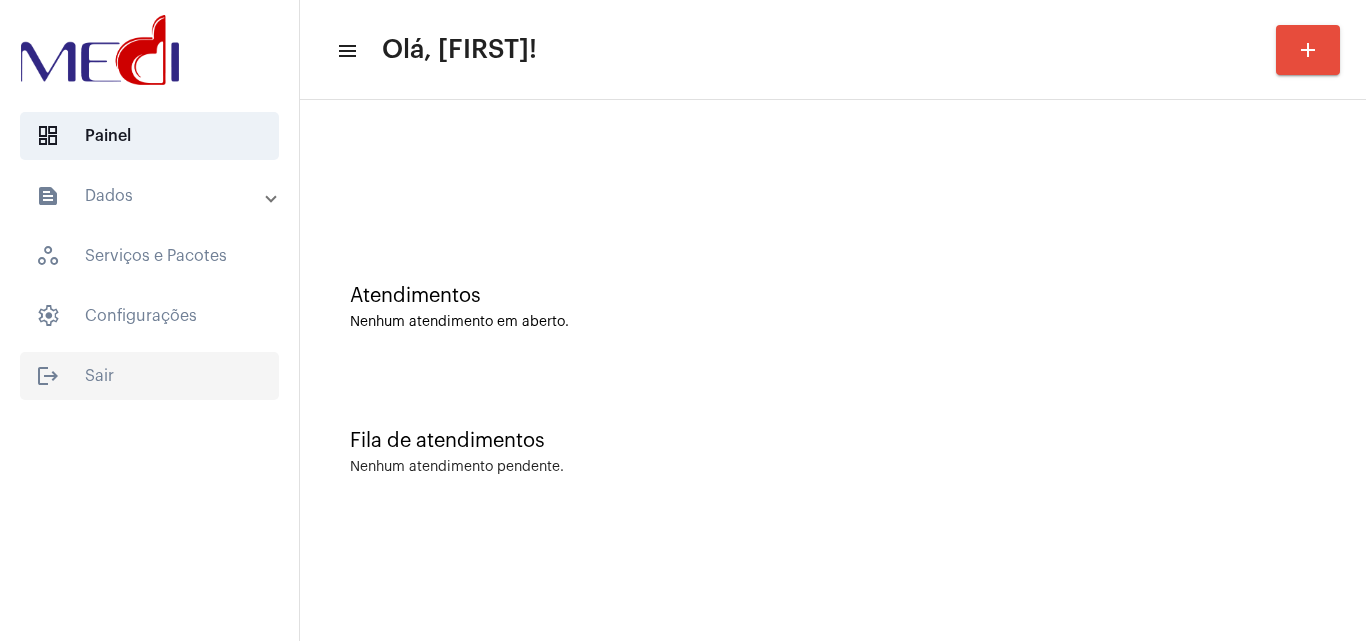 click on "logout  Sair" 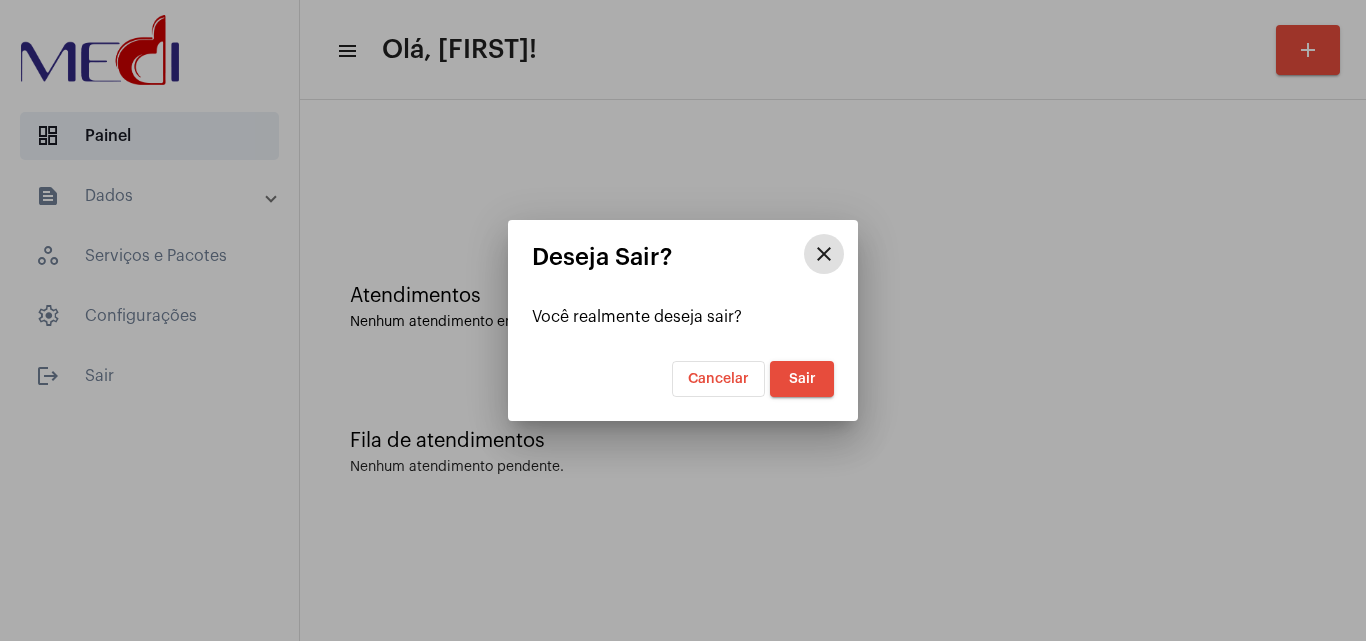 click on "Sair" at bounding box center [802, 379] 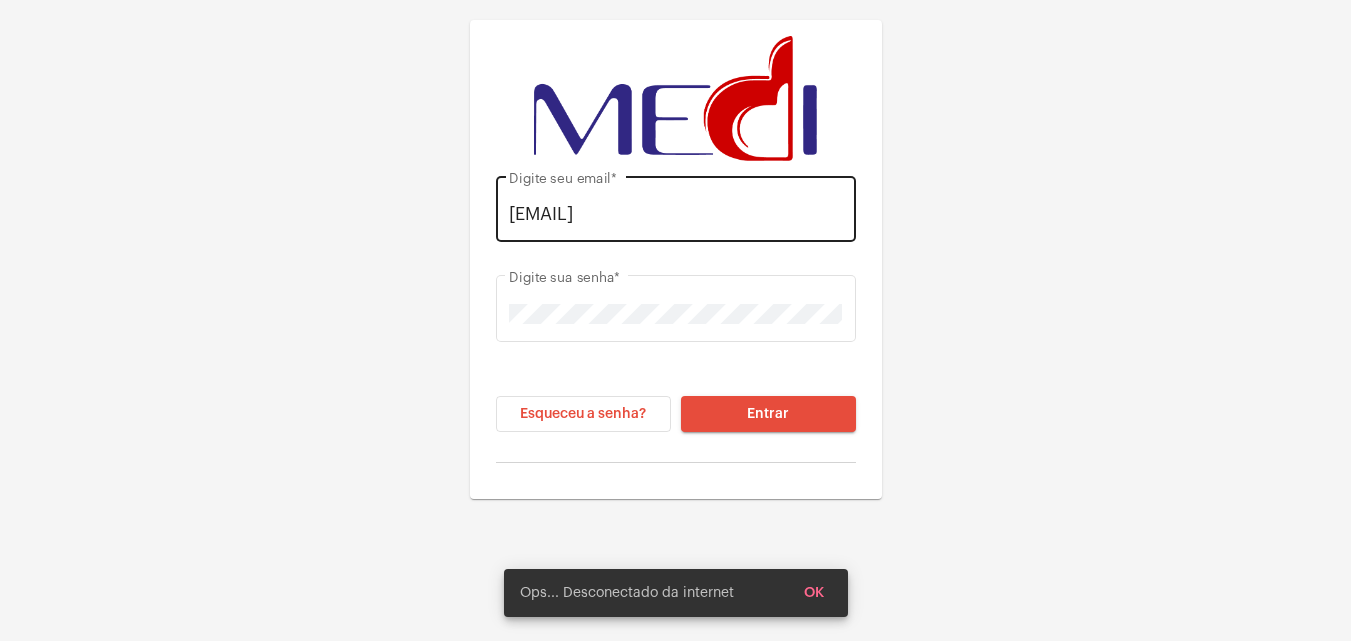 click on "[EMAIL]" at bounding box center (675, 214) 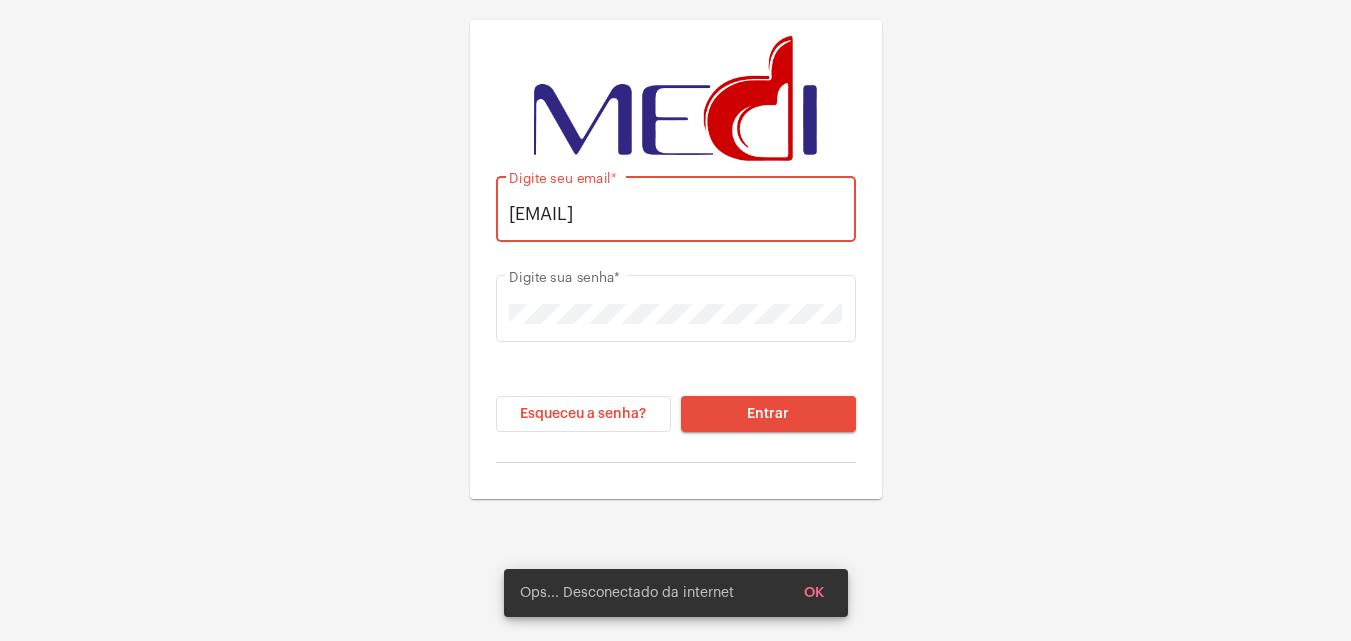 click on "[EMAIL]" at bounding box center [675, 214] 